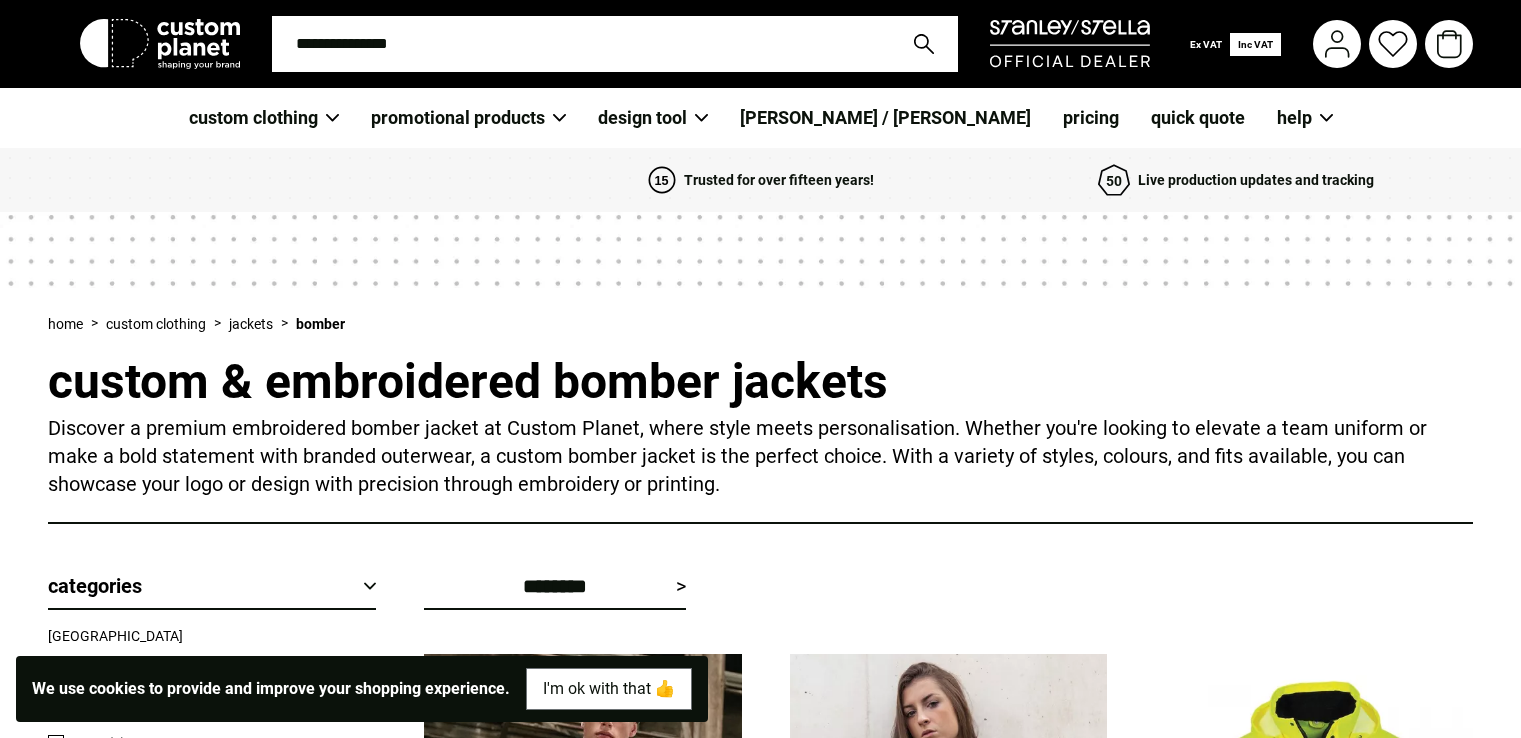 scroll, scrollTop: 0, scrollLeft: 0, axis: both 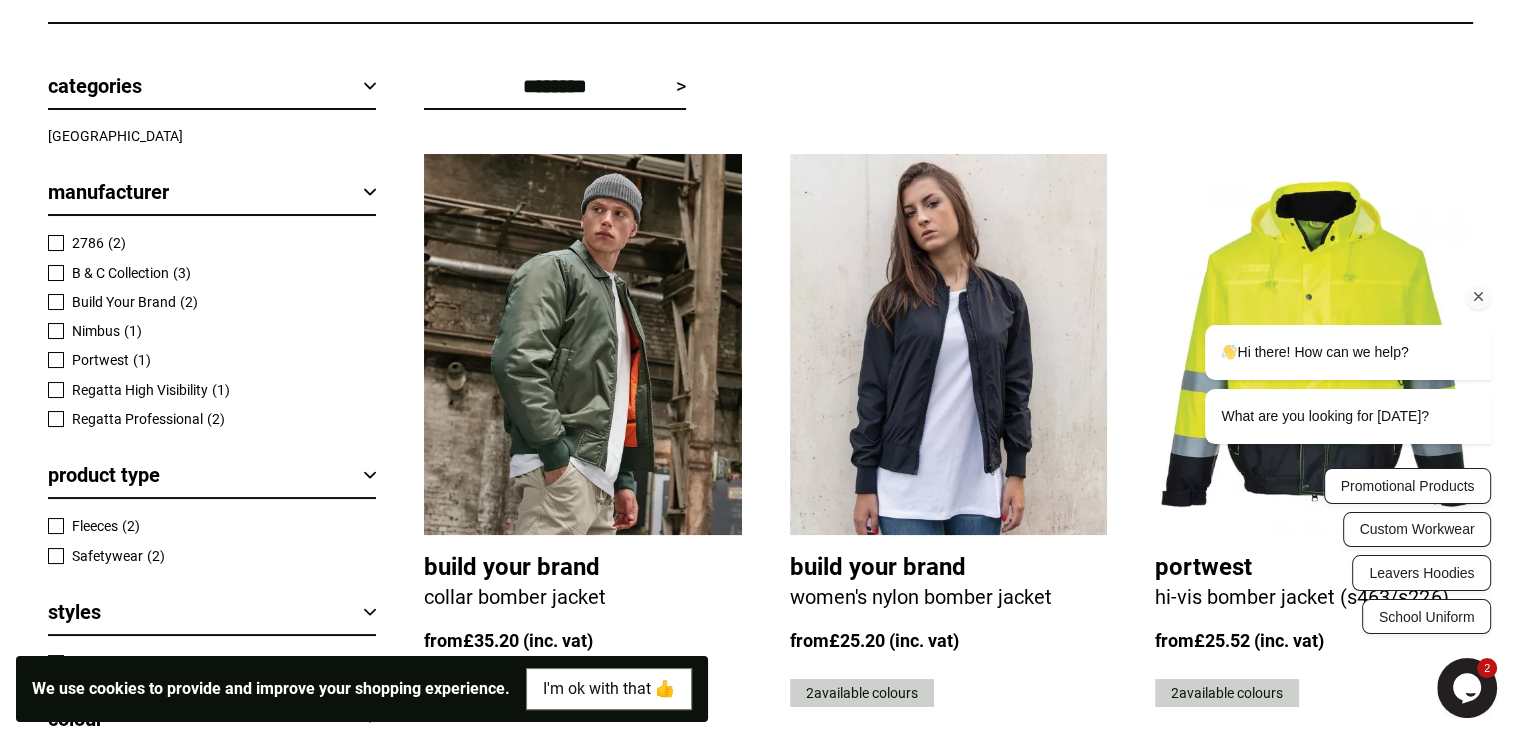 click at bounding box center [1479, 297] 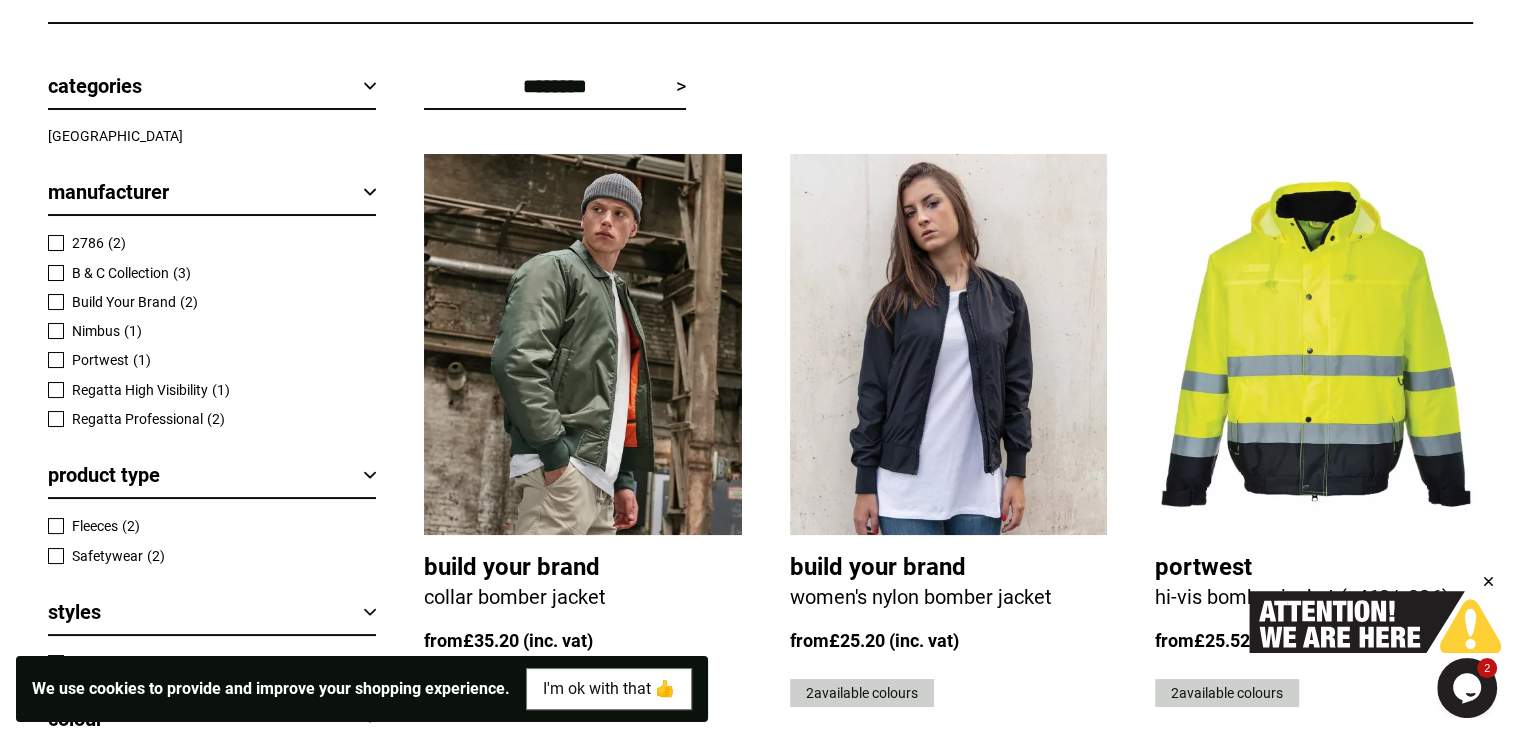 click on "**********" at bounding box center [924, 1291] 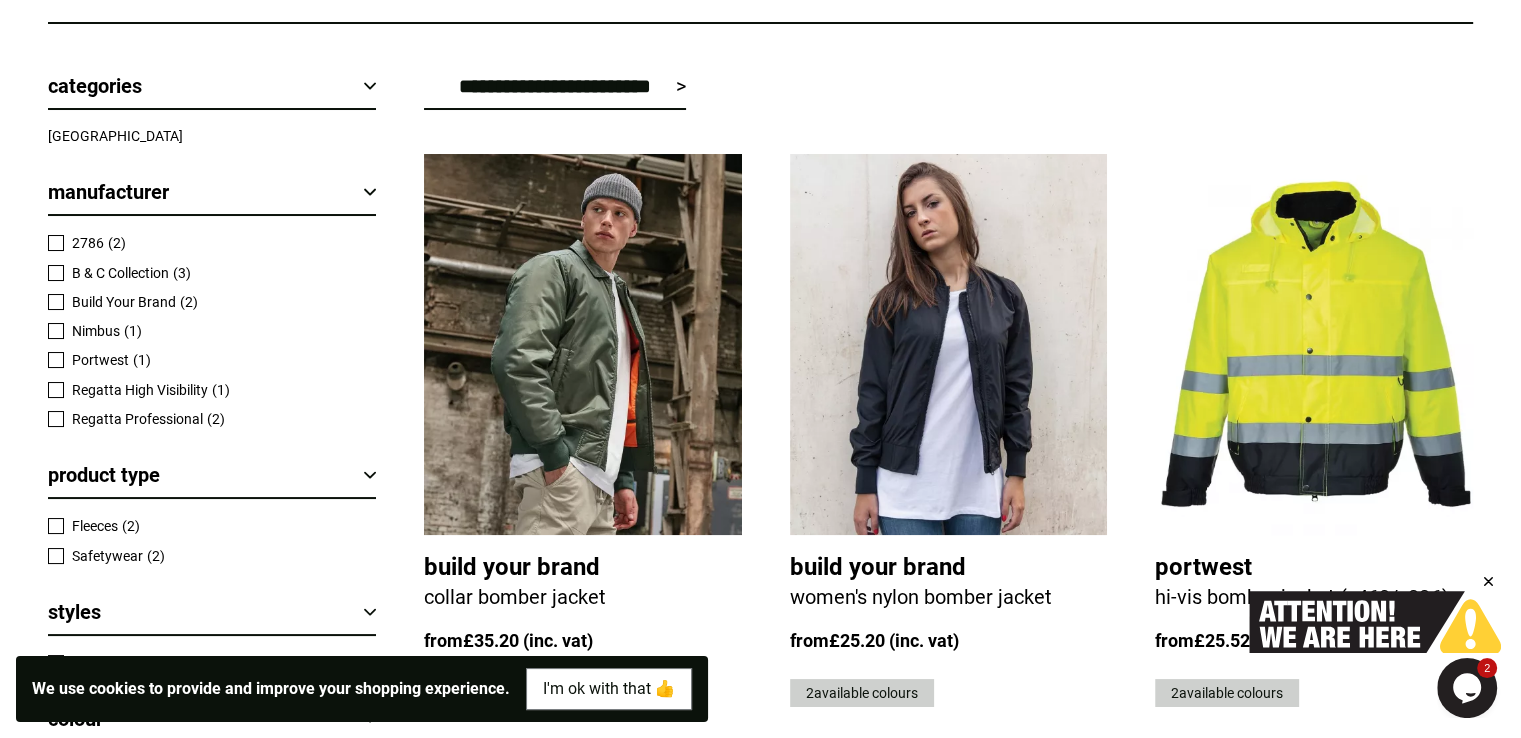 click on "**********" at bounding box center [555, 86] 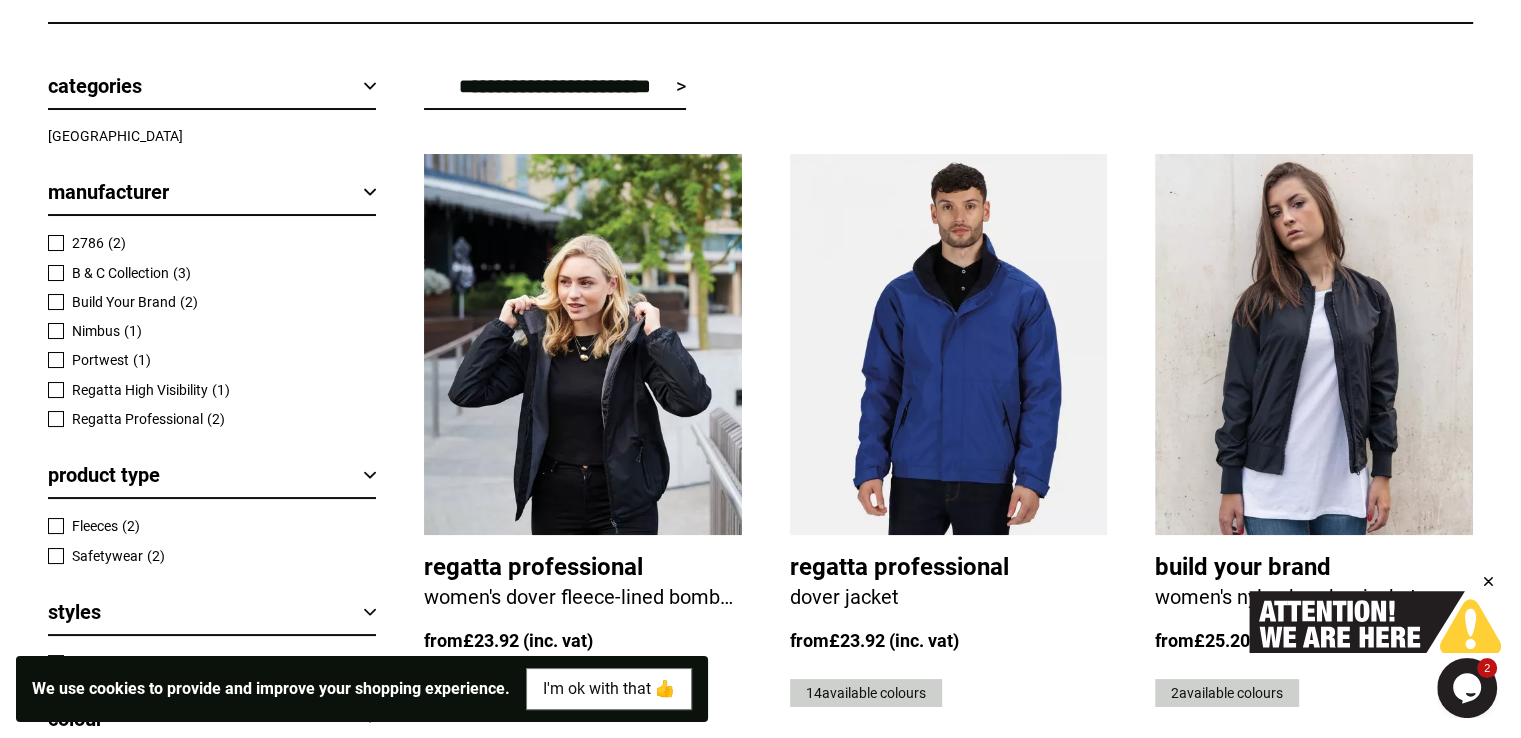 scroll, scrollTop: 0, scrollLeft: 0, axis: both 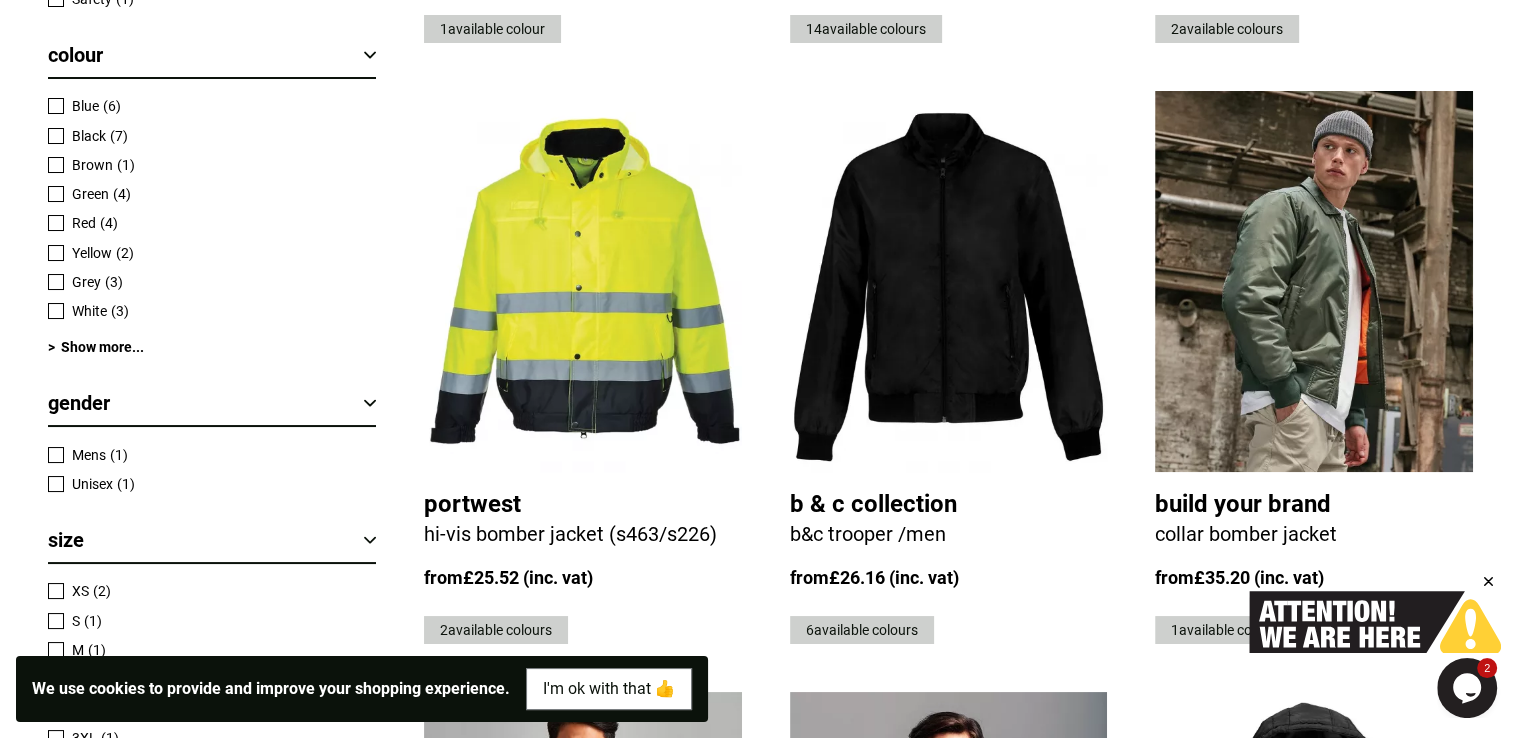 click at bounding box center [949, 281] 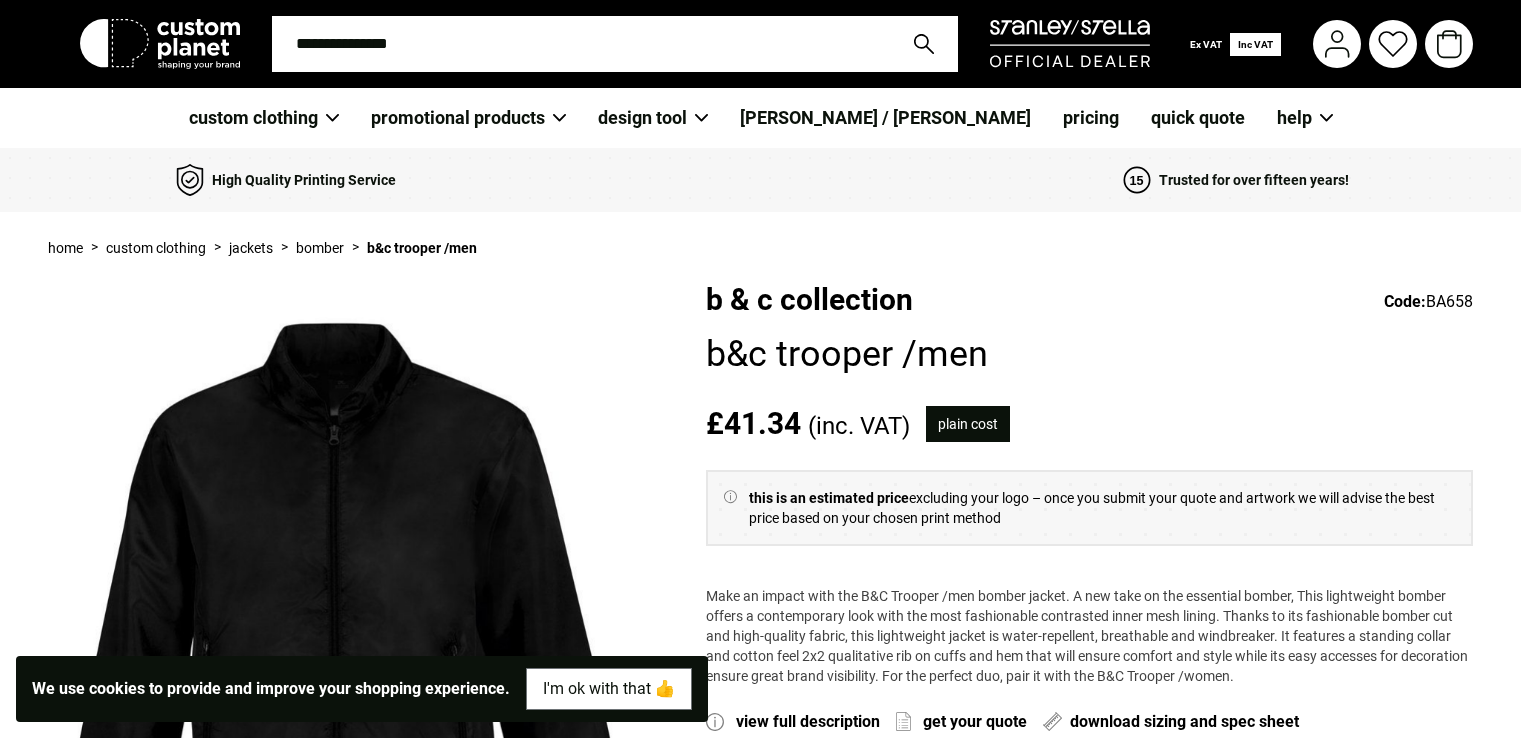 scroll, scrollTop: 0, scrollLeft: 0, axis: both 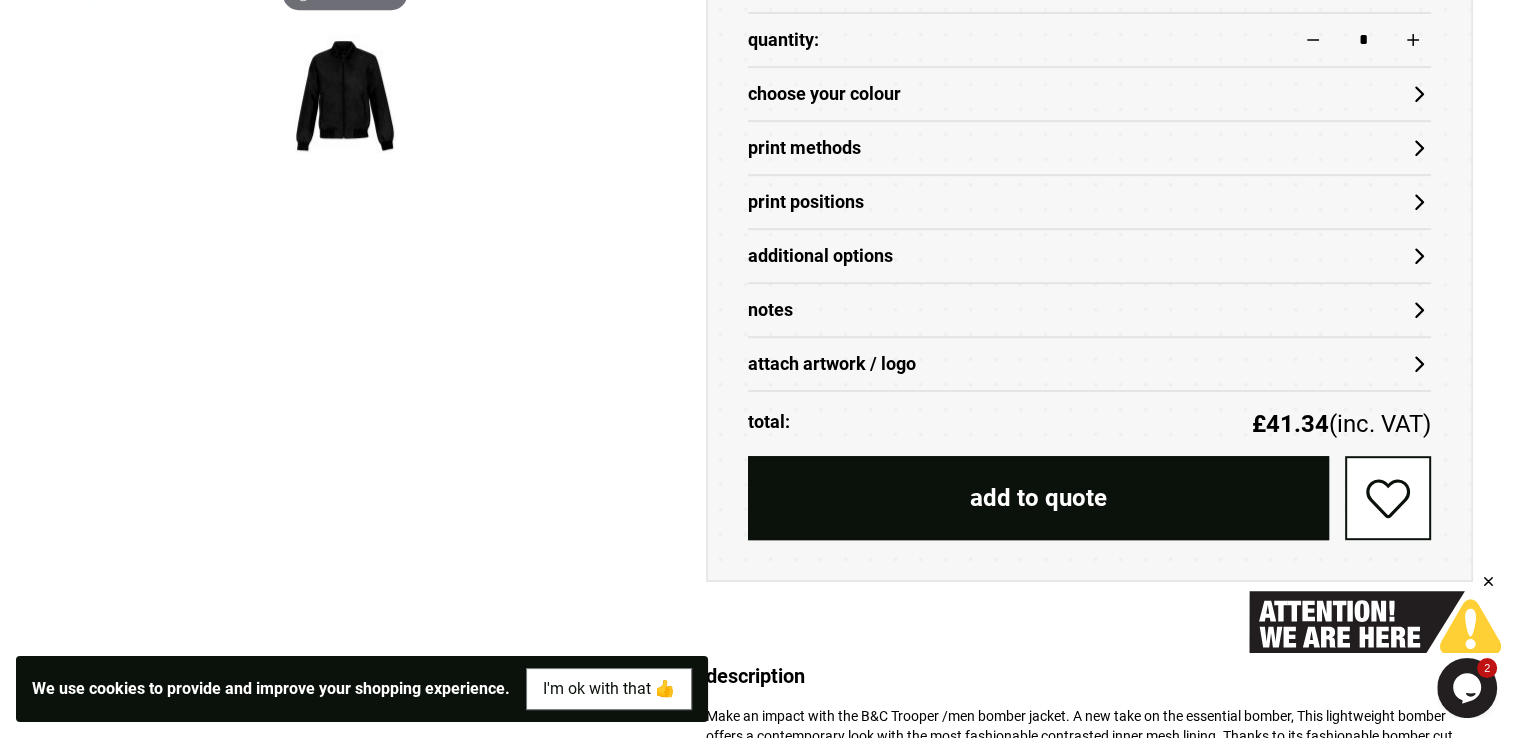 click on "choose your colour" at bounding box center [1089, 94] 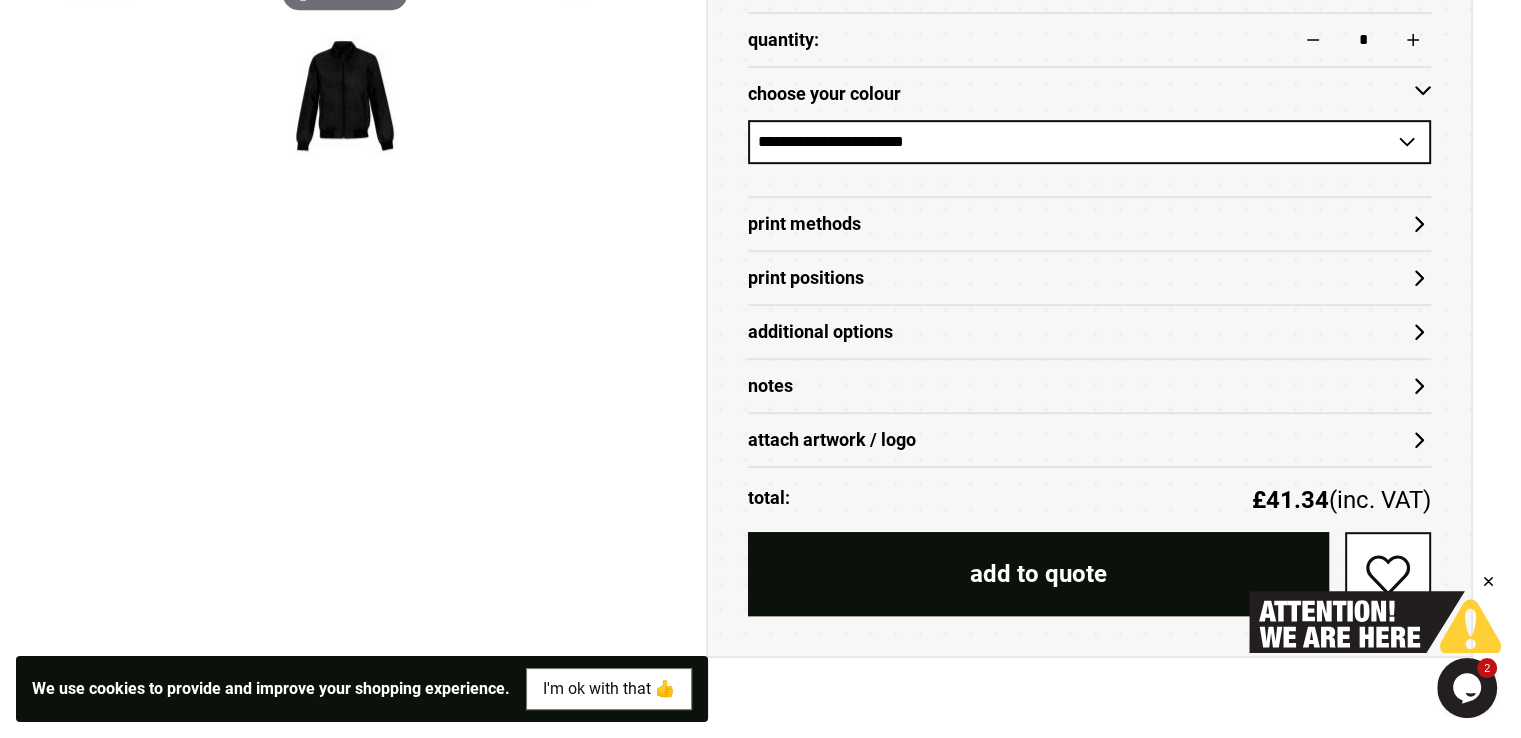 click on "**********" at bounding box center [1089, 142] 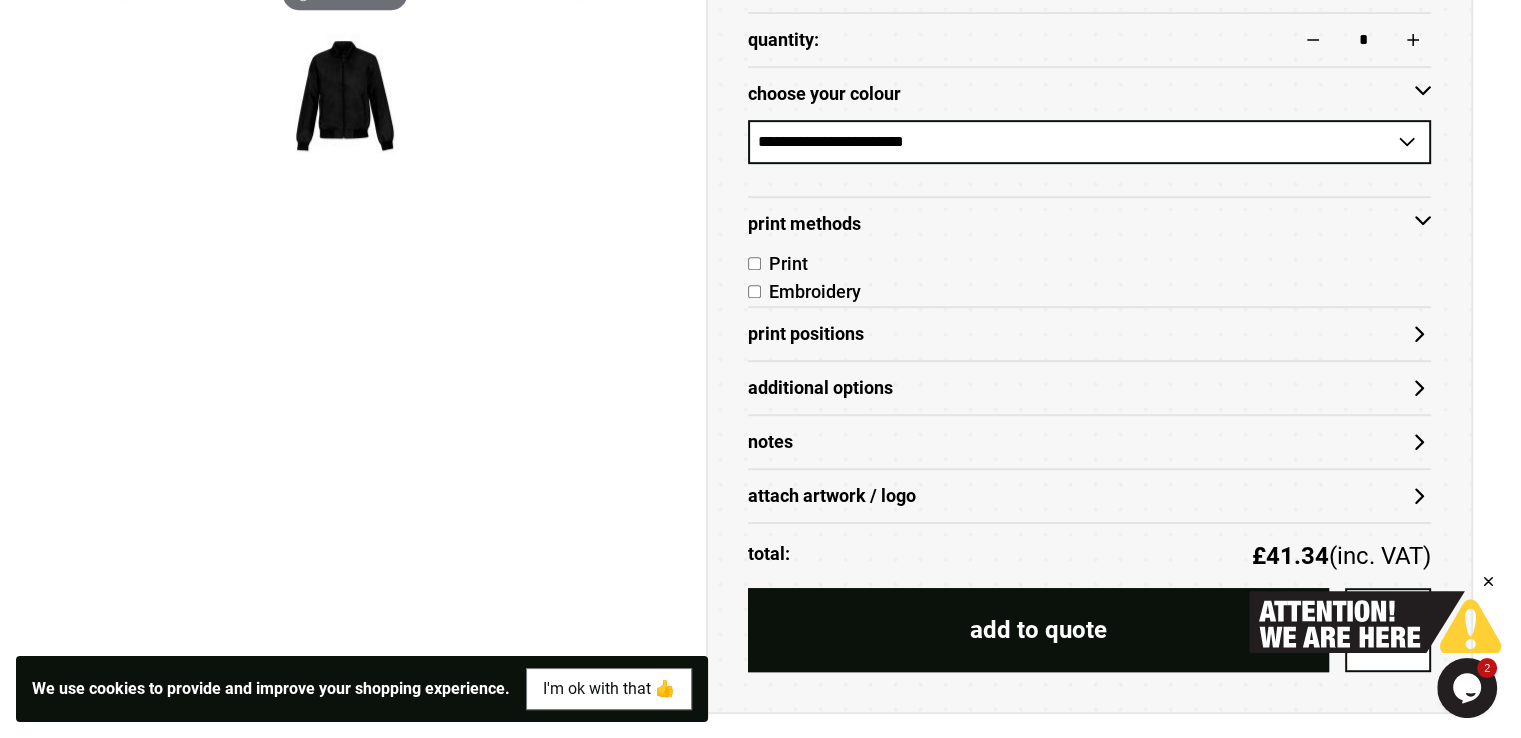 click on "Print" at bounding box center [784, 263] 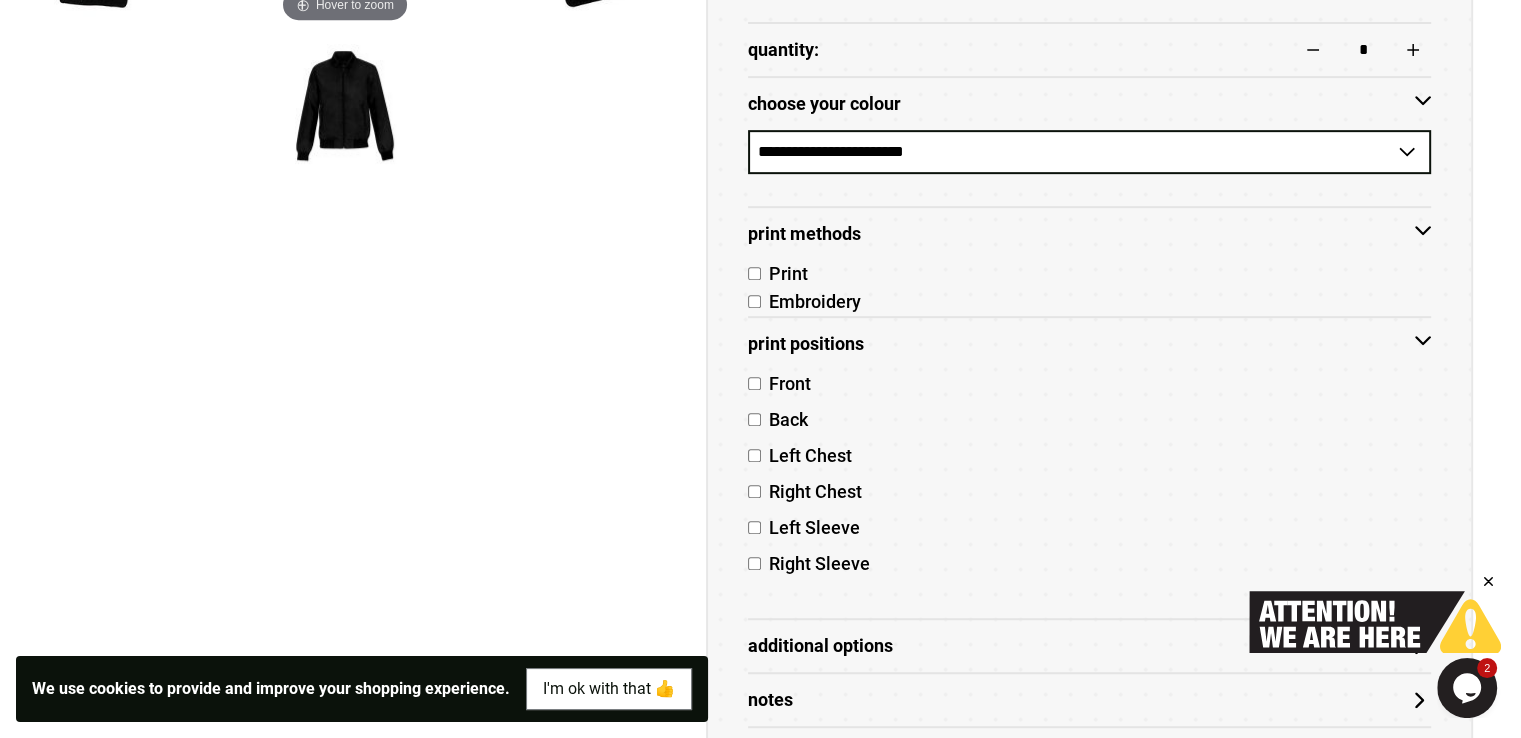 scroll, scrollTop: 964, scrollLeft: 0, axis: vertical 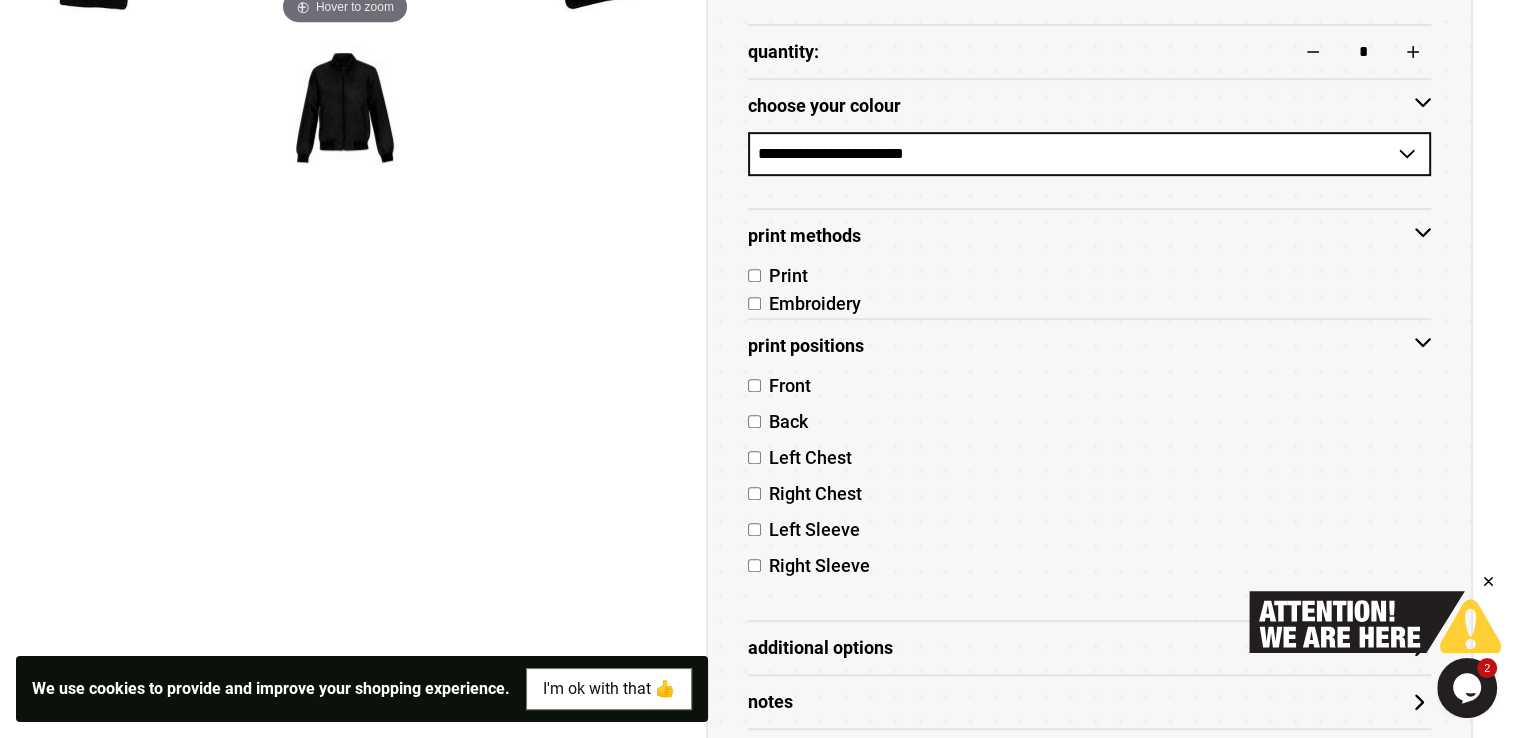 click on "Front" at bounding box center (786, 385) 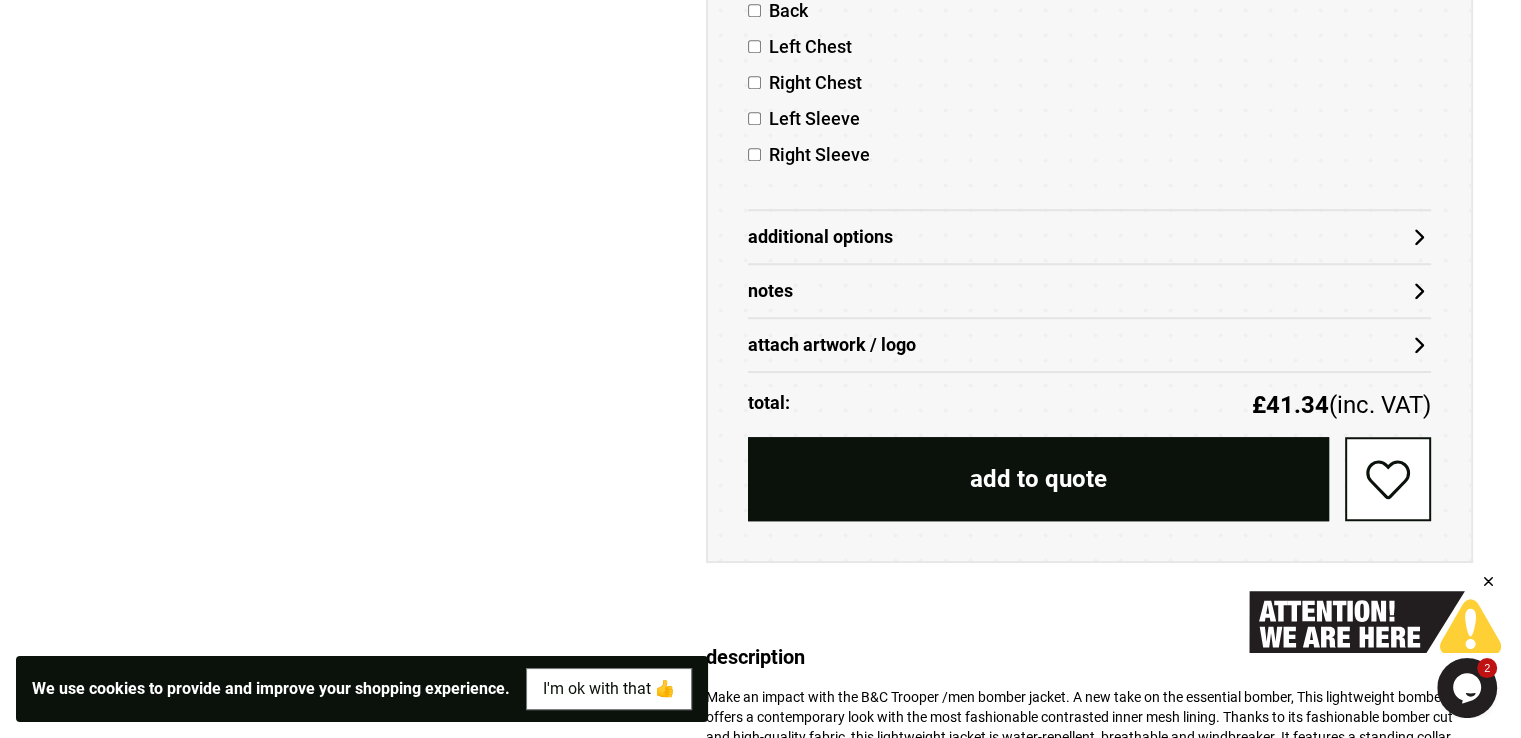 scroll, scrollTop: 1376, scrollLeft: 0, axis: vertical 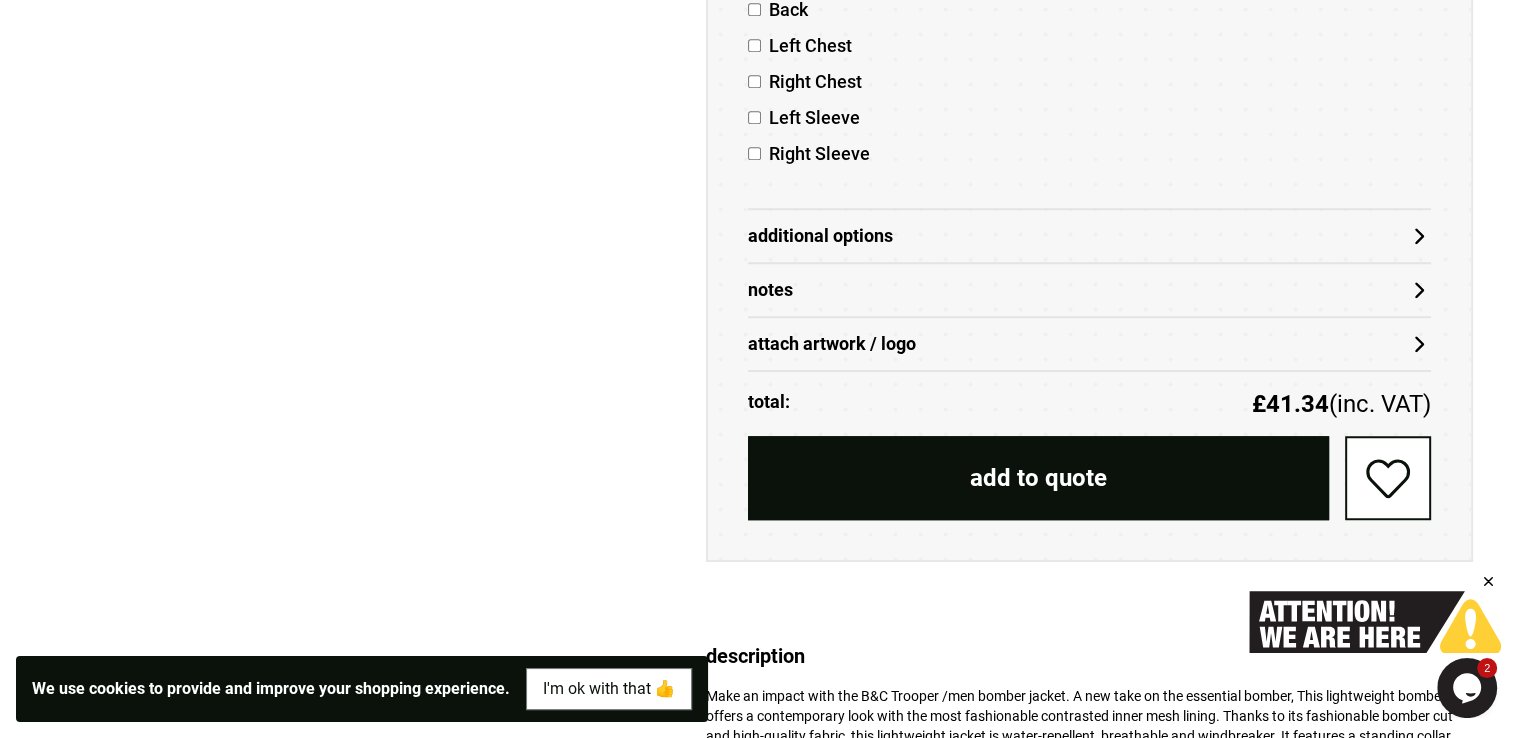 click on "Additional Options" at bounding box center [1089, 236] 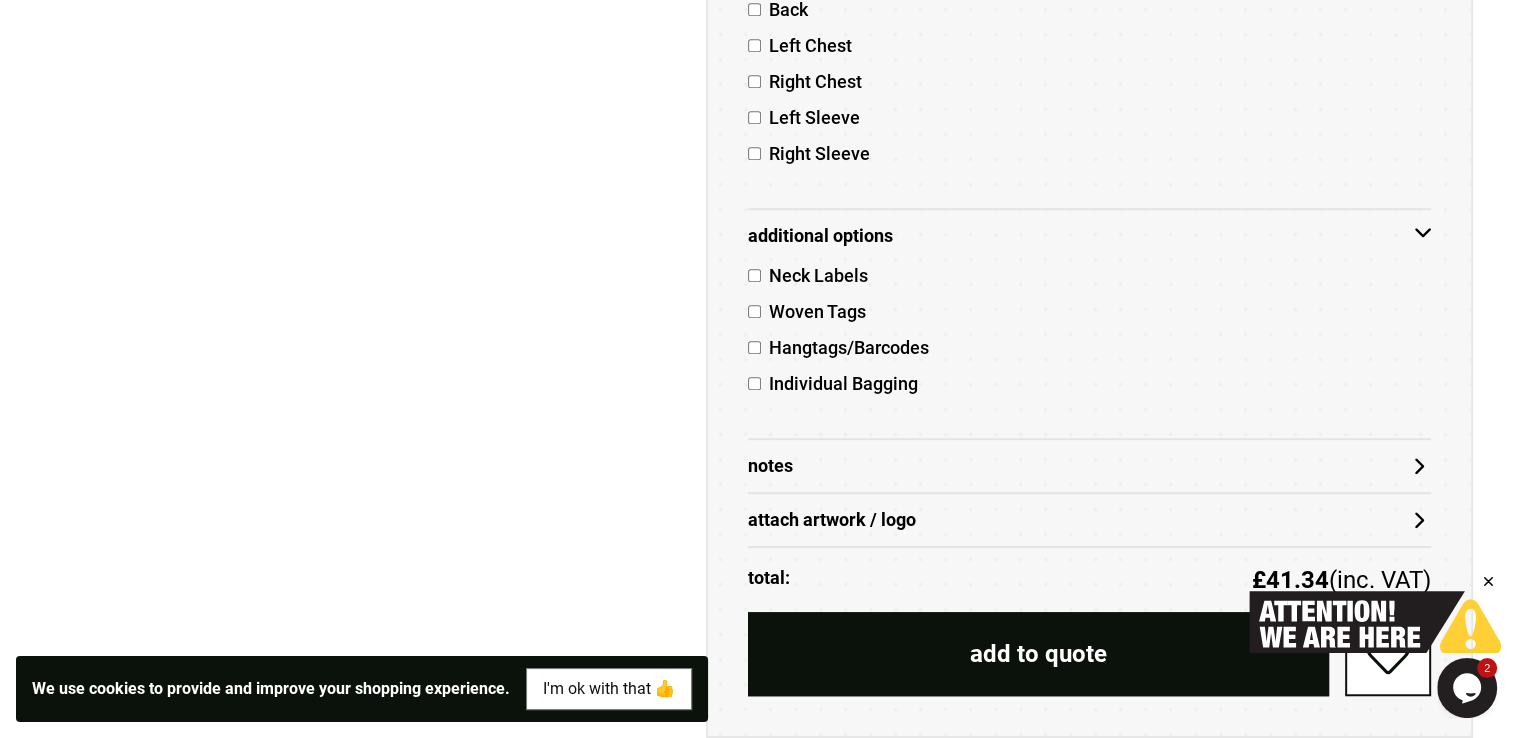 click on "Notes" at bounding box center [1089, 466] 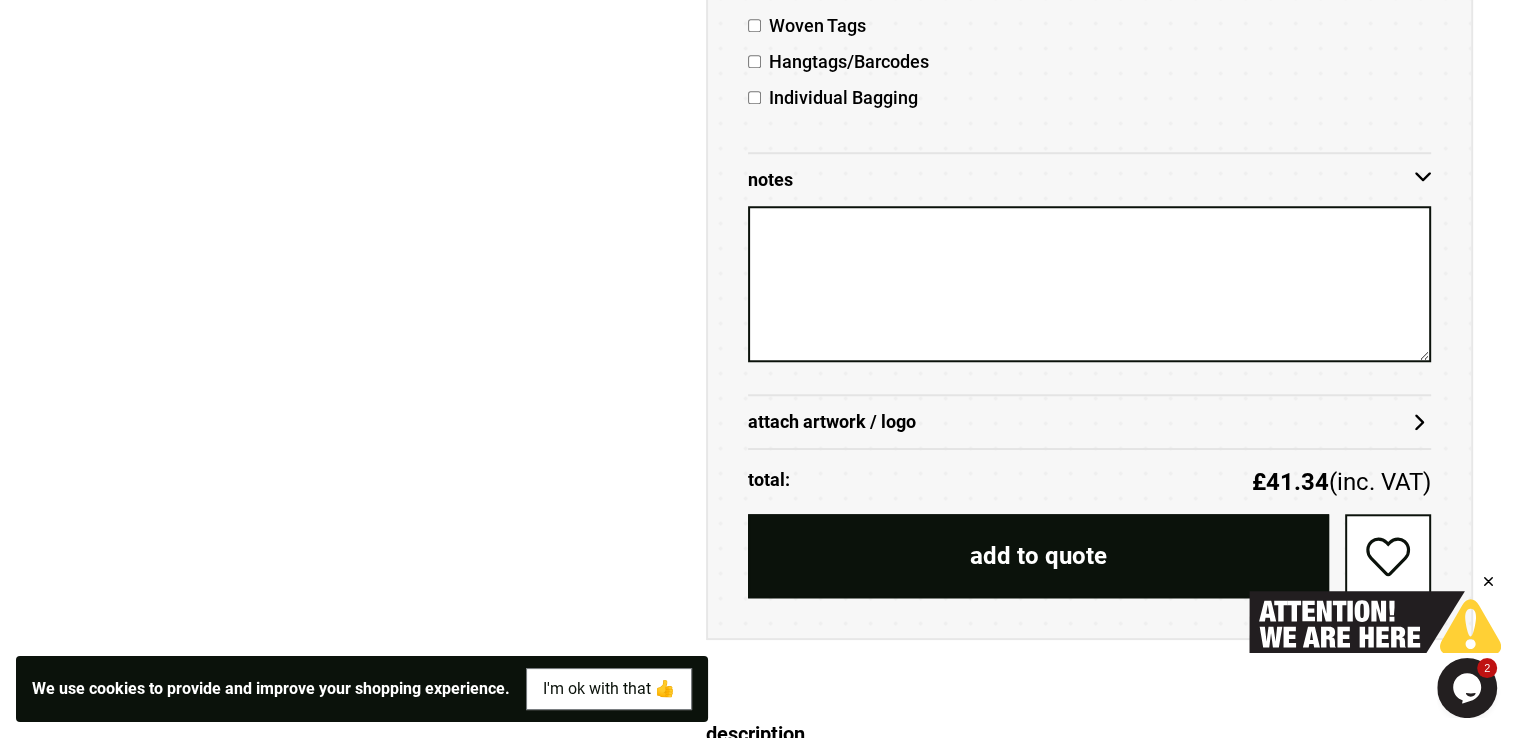 scroll, scrollTop: 1671, scrollLeft: 0, axis: vertical 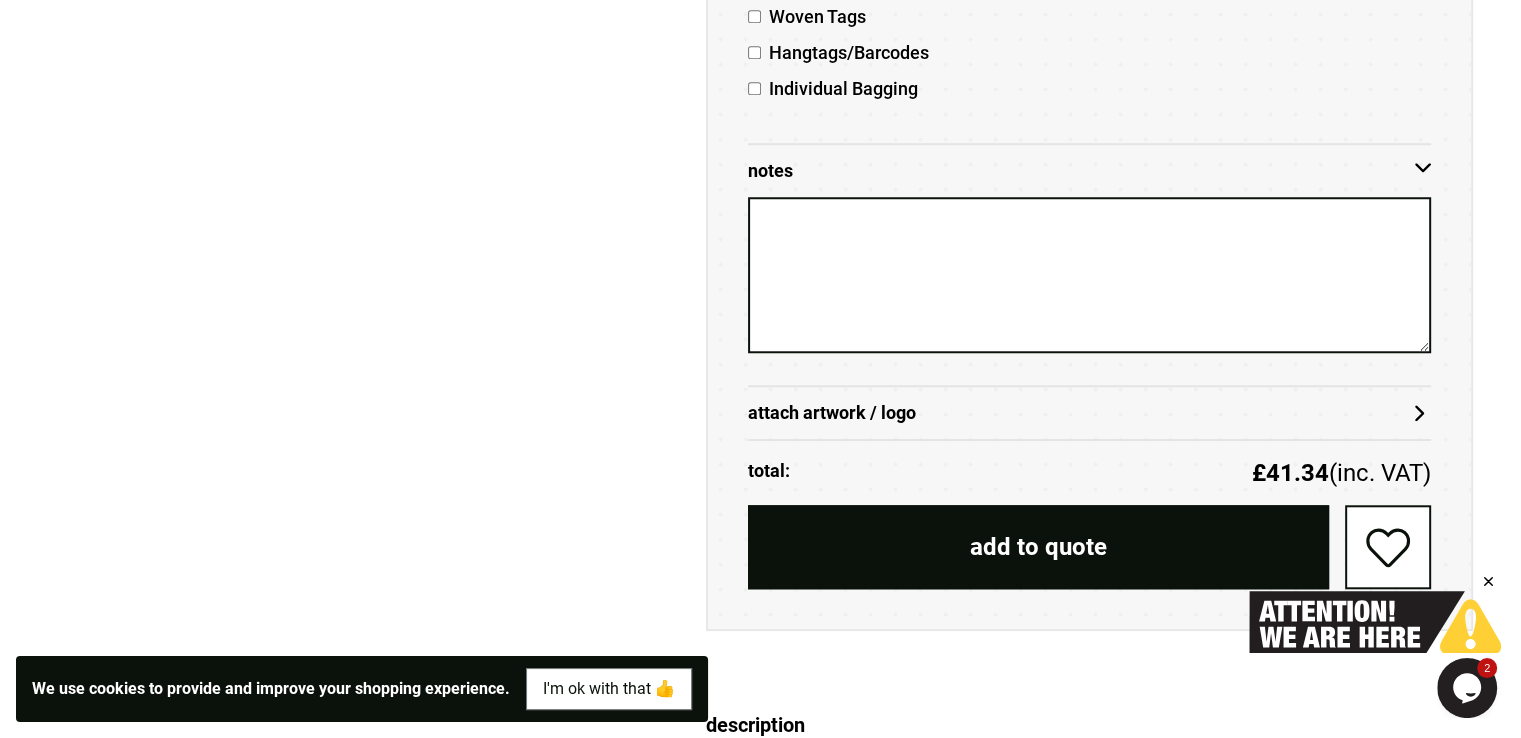 click on "attach artwork / logo" at bounding box center (1089, 413) 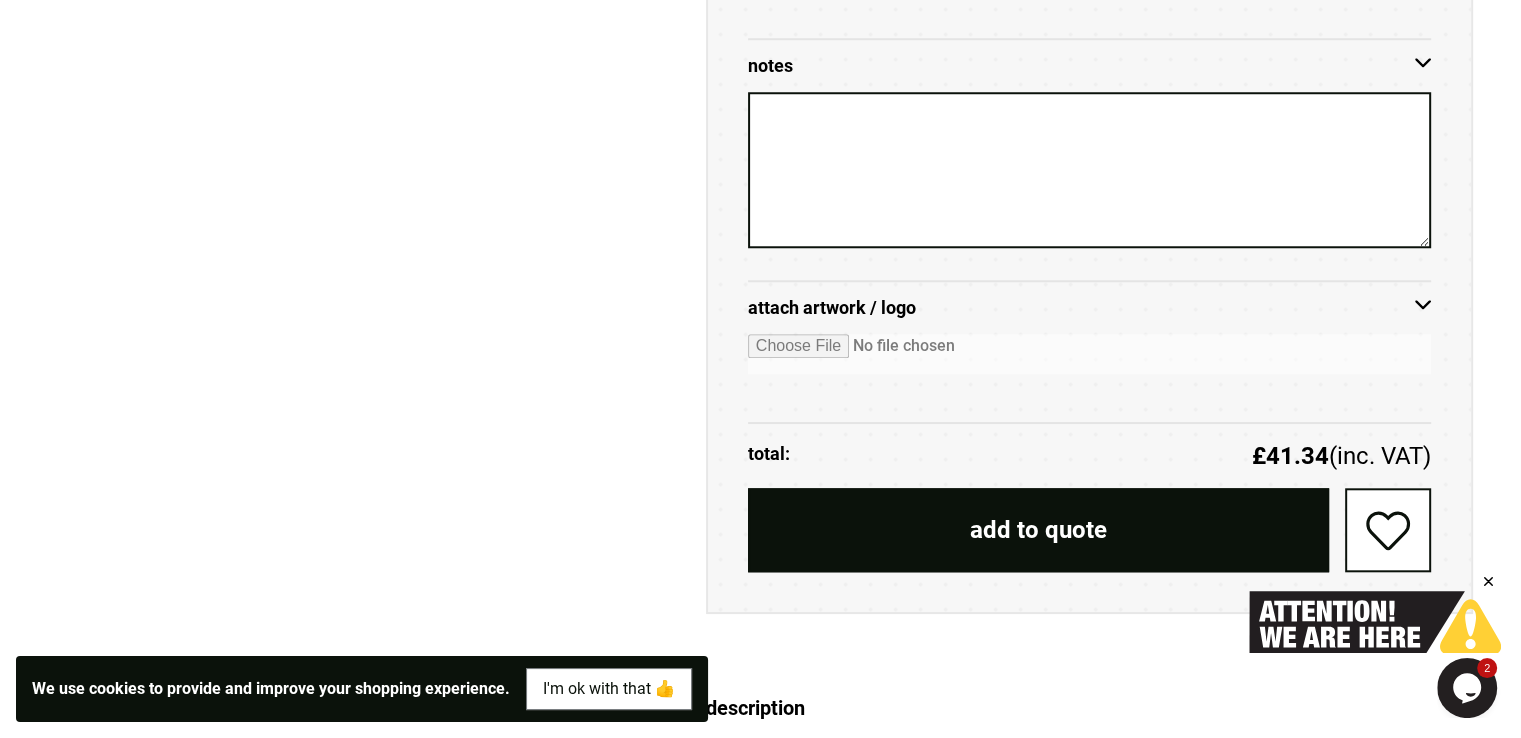 scroll, scrollTop: 1784, scrollLeft: 0, axis: vertical 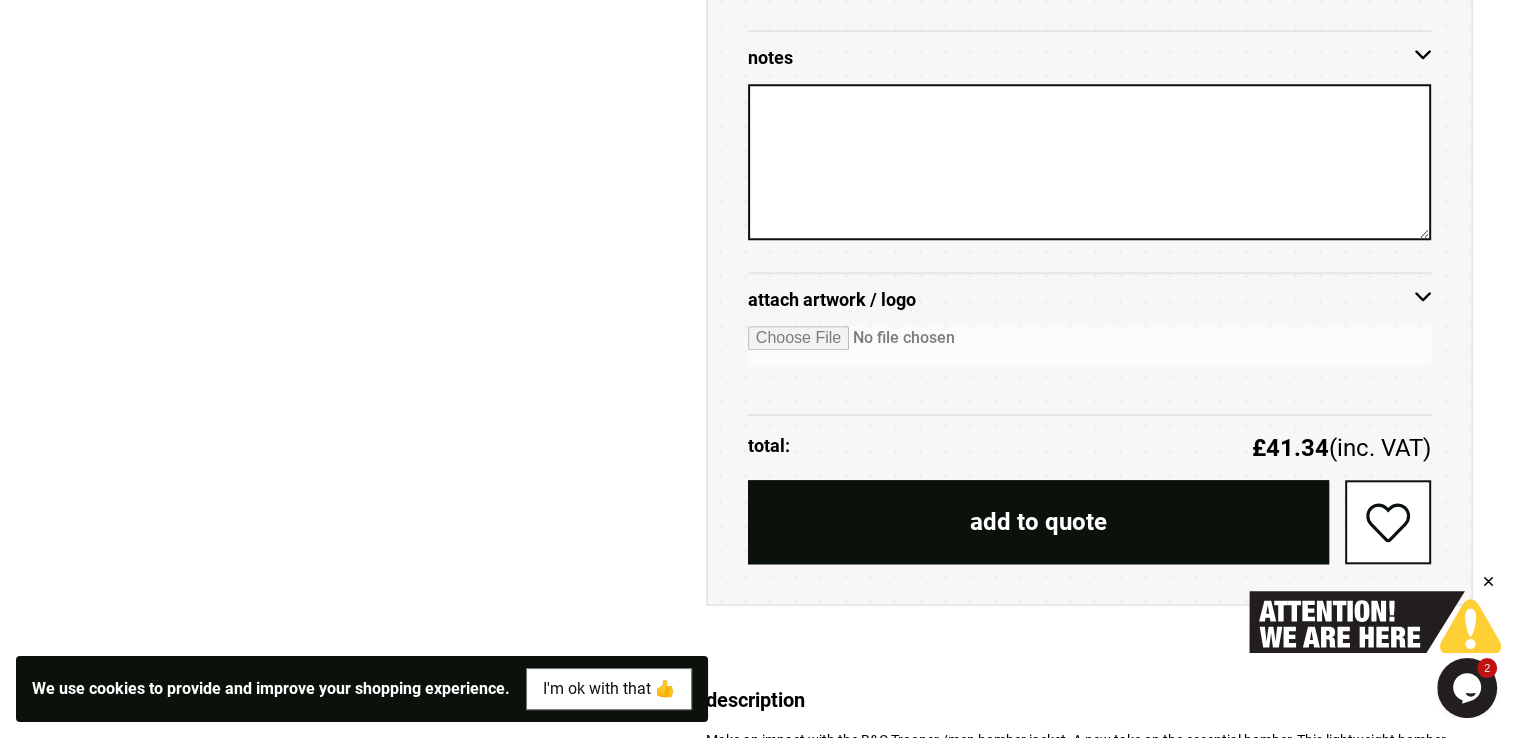 click at bounding box center (1089, 346) 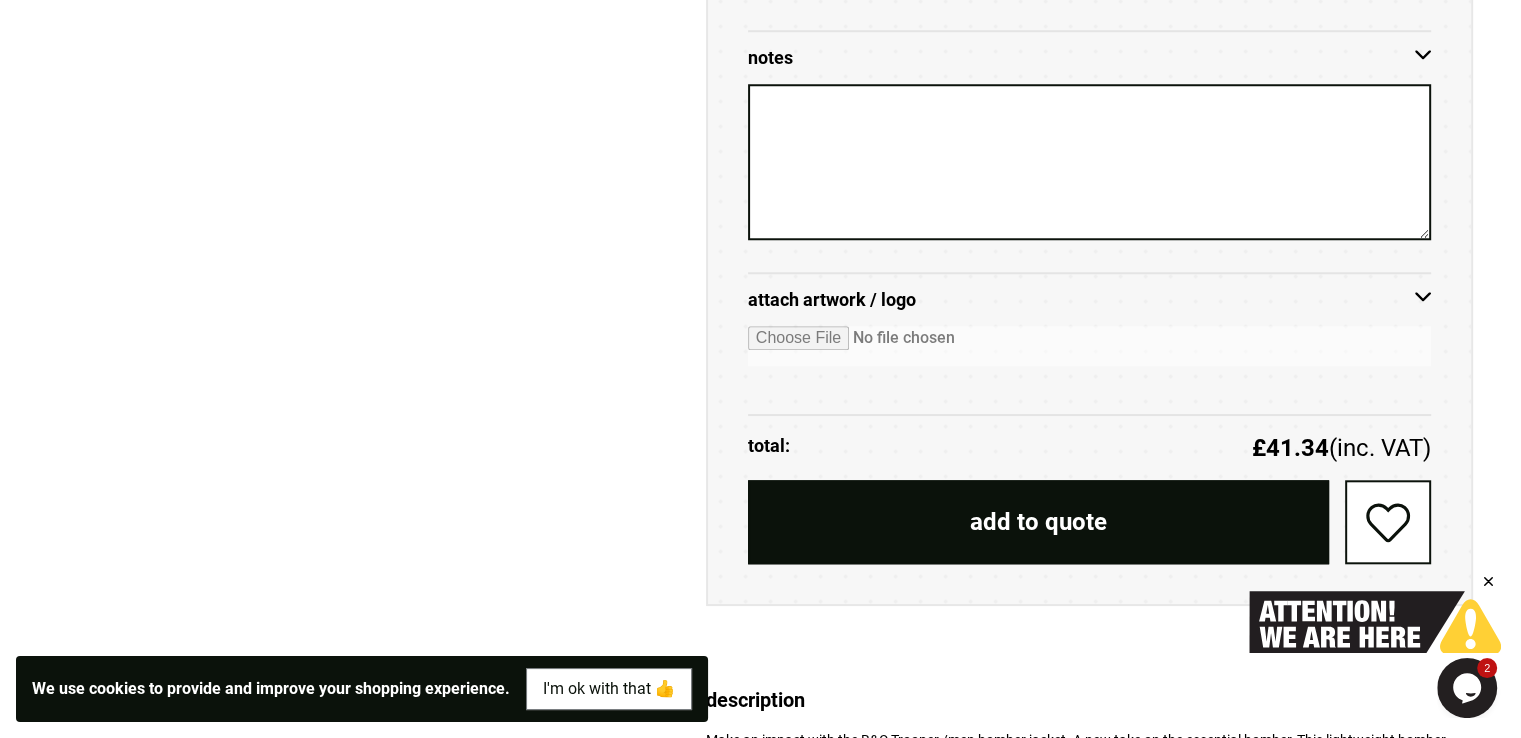 type on "**********" 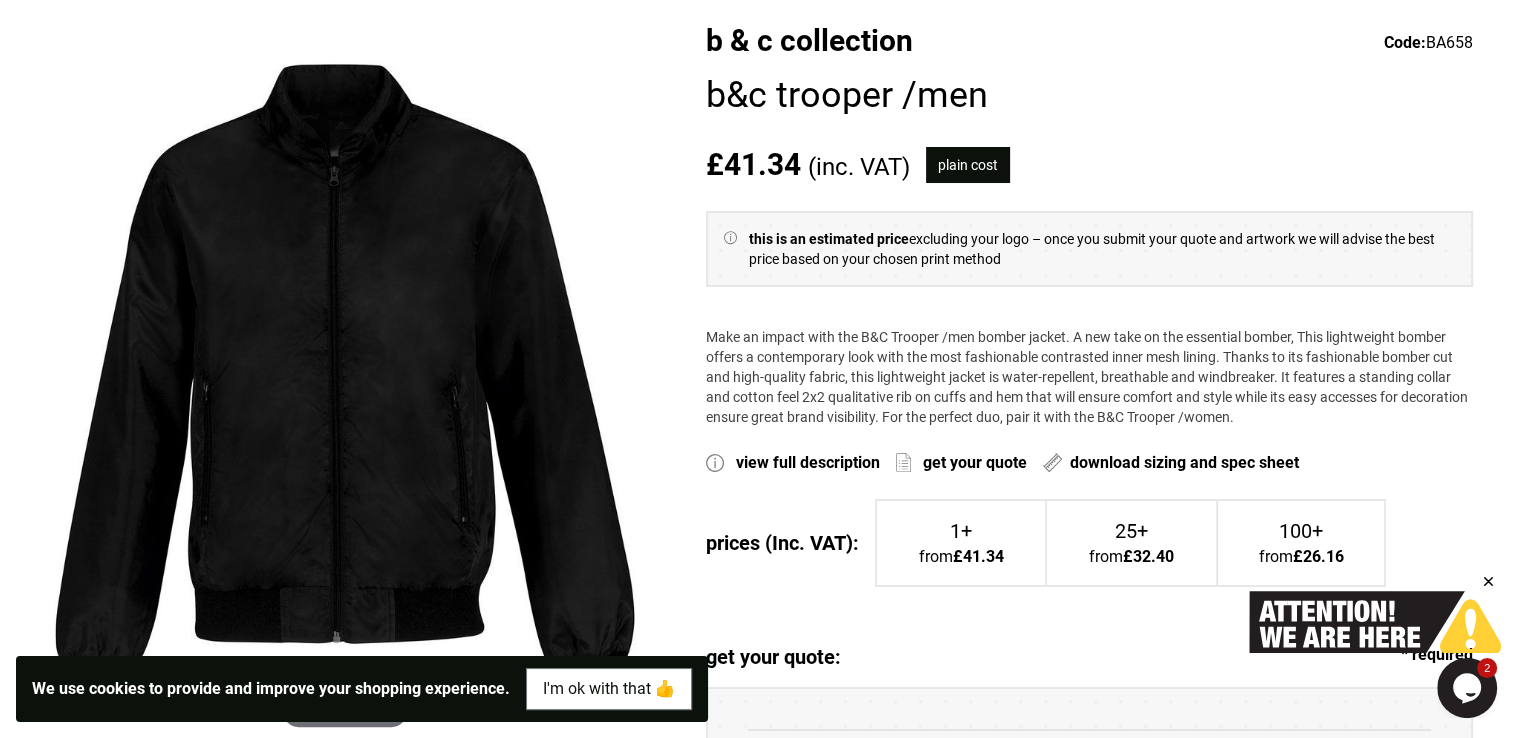 scroll, scrollTop: 0, scrollLeft: 0, axis: both 